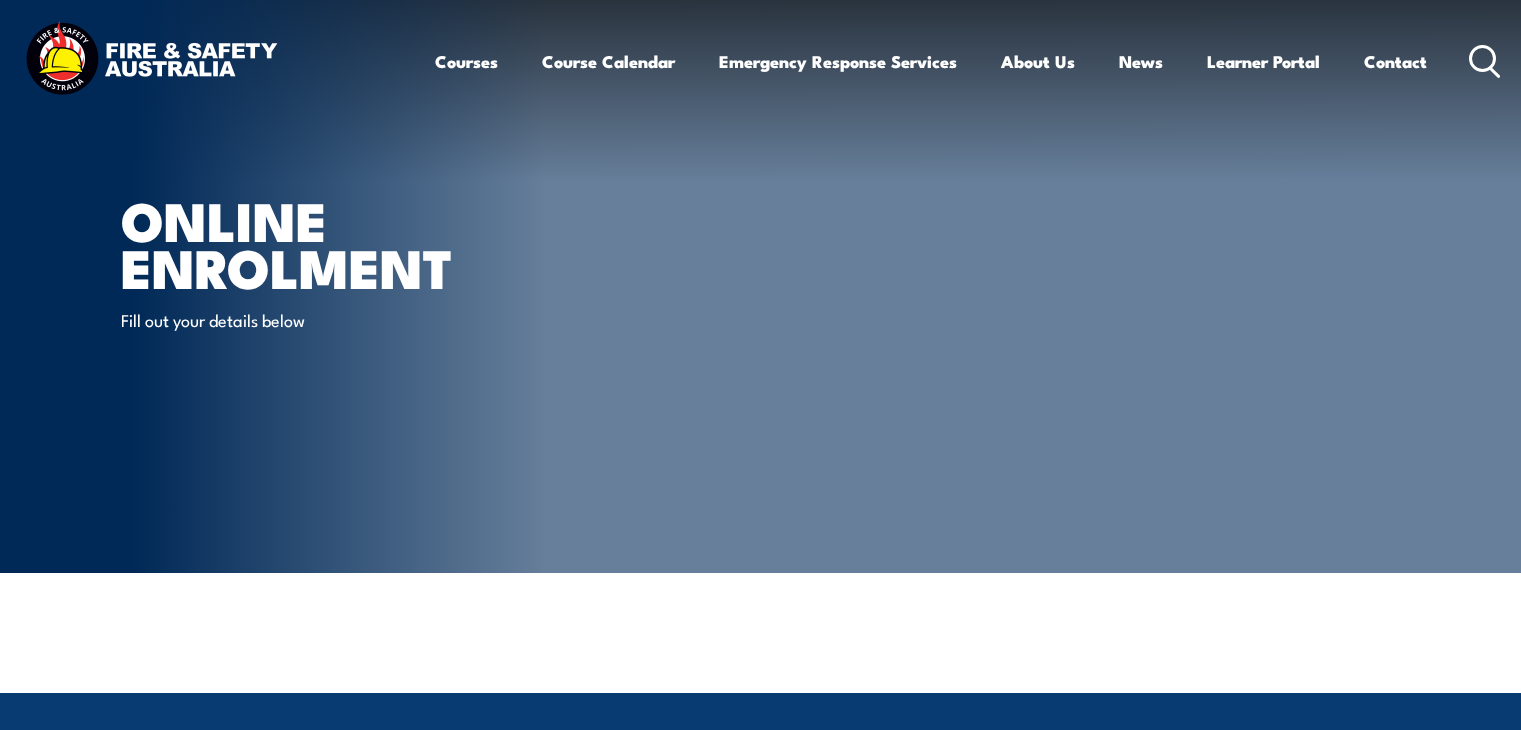 scroll, scrollTop: 0, scrollLeft: 0, axis: both 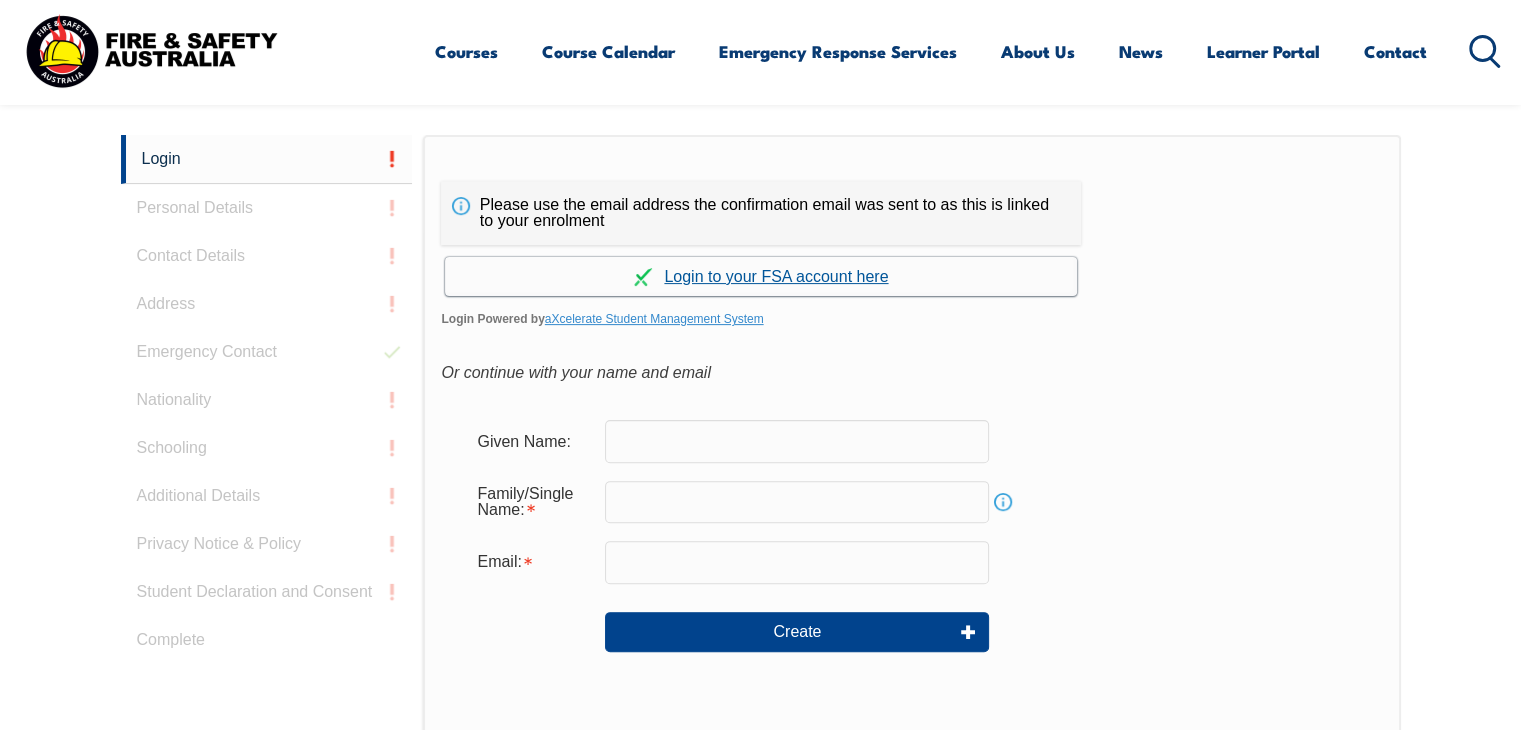click on "Continue with aXcelerate" at bounding box center [761, 276] 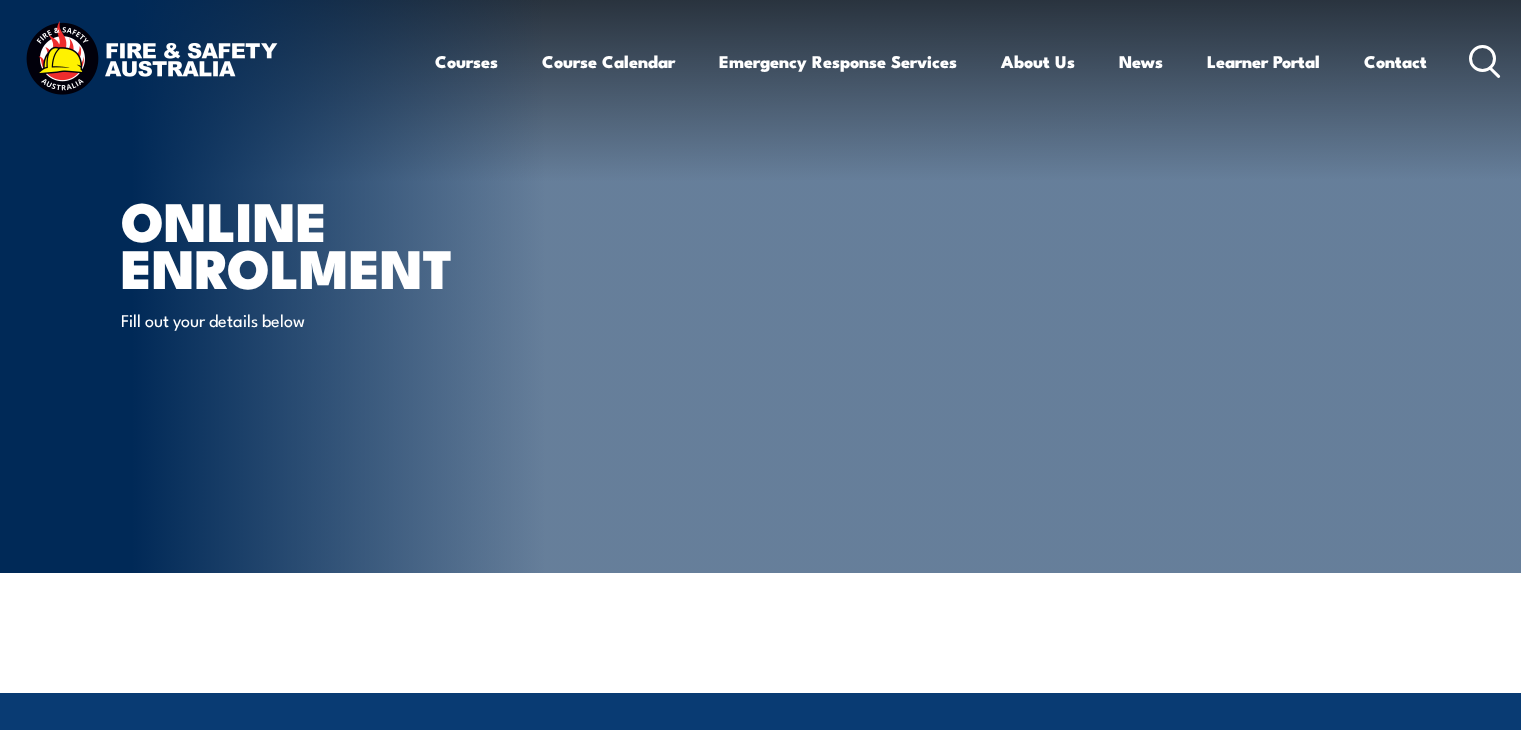 scroll, scrollTop: 0, scrollLeft: 0, axis: both 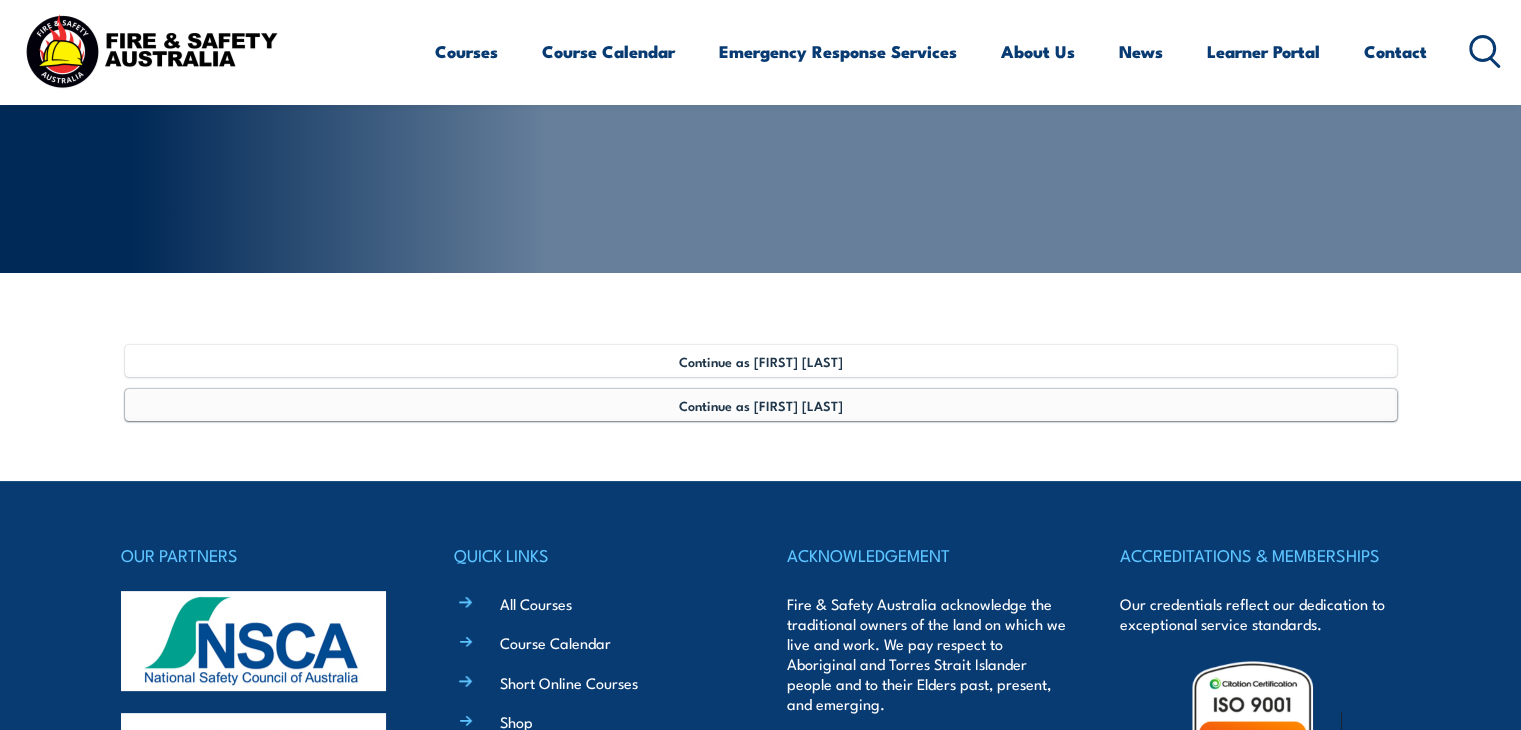 click on "Continue as Ben Edwards" at bounding box center (761, 405) 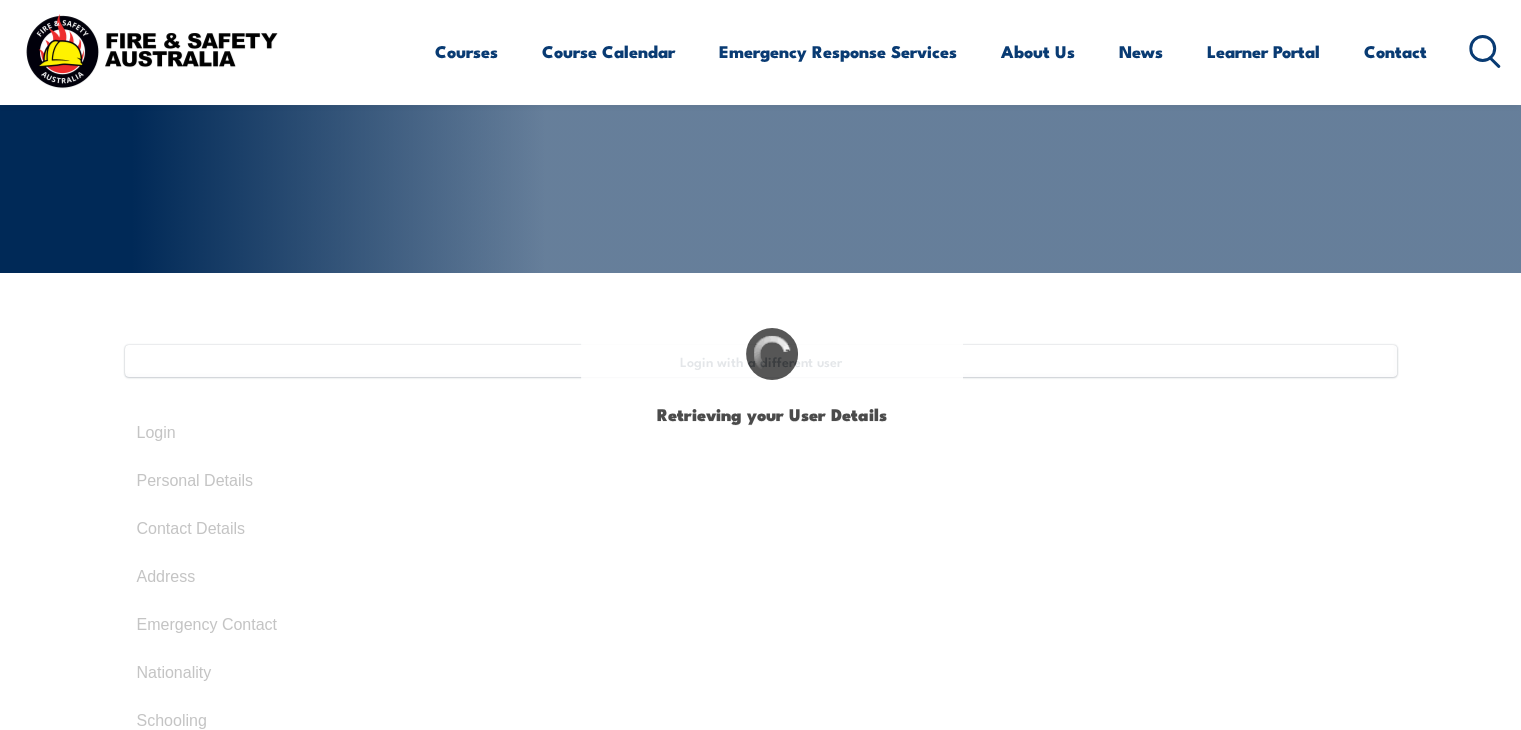 type on "Ben" 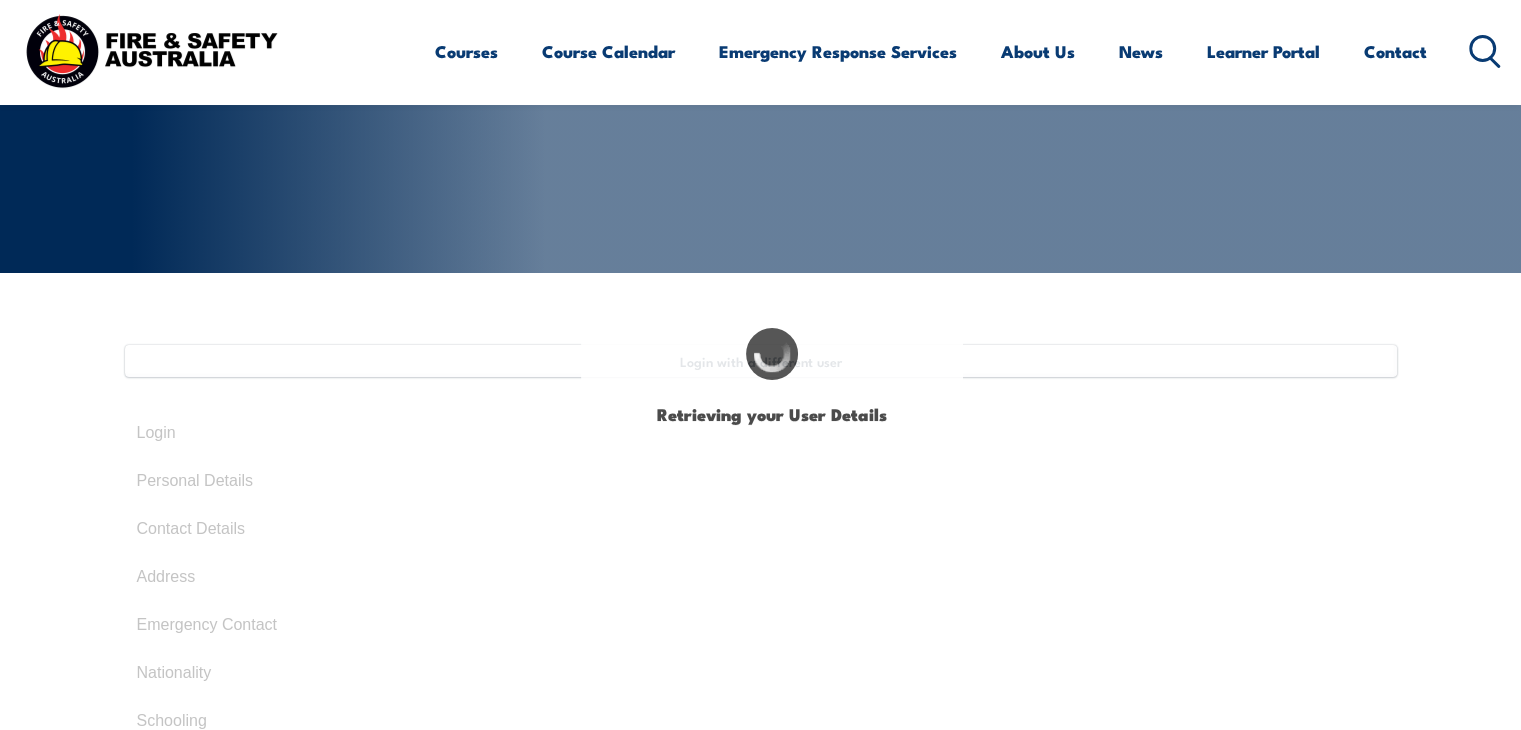 type on "Edwards" 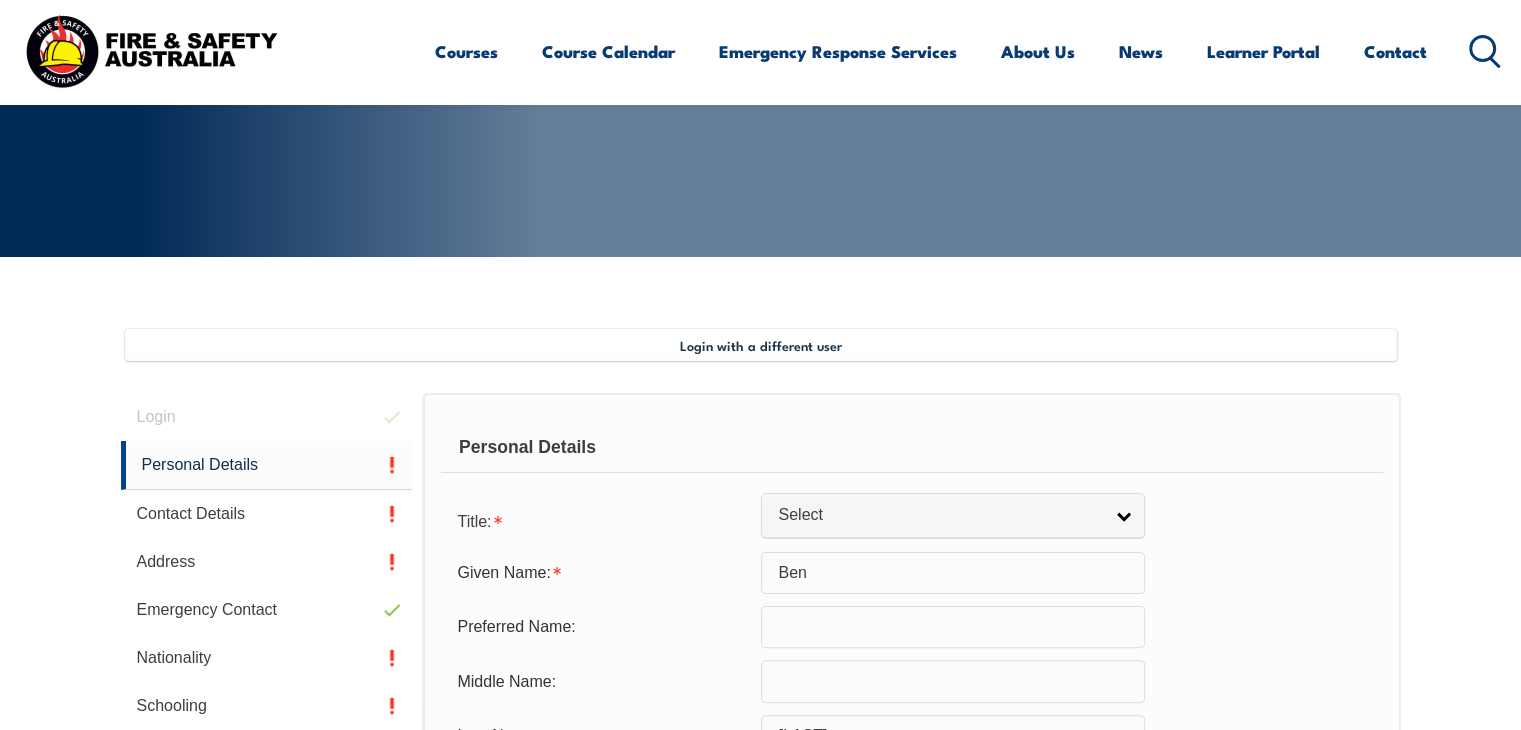 scroll, scrollTop: 300, scrollLeft: 0, axis: vertical 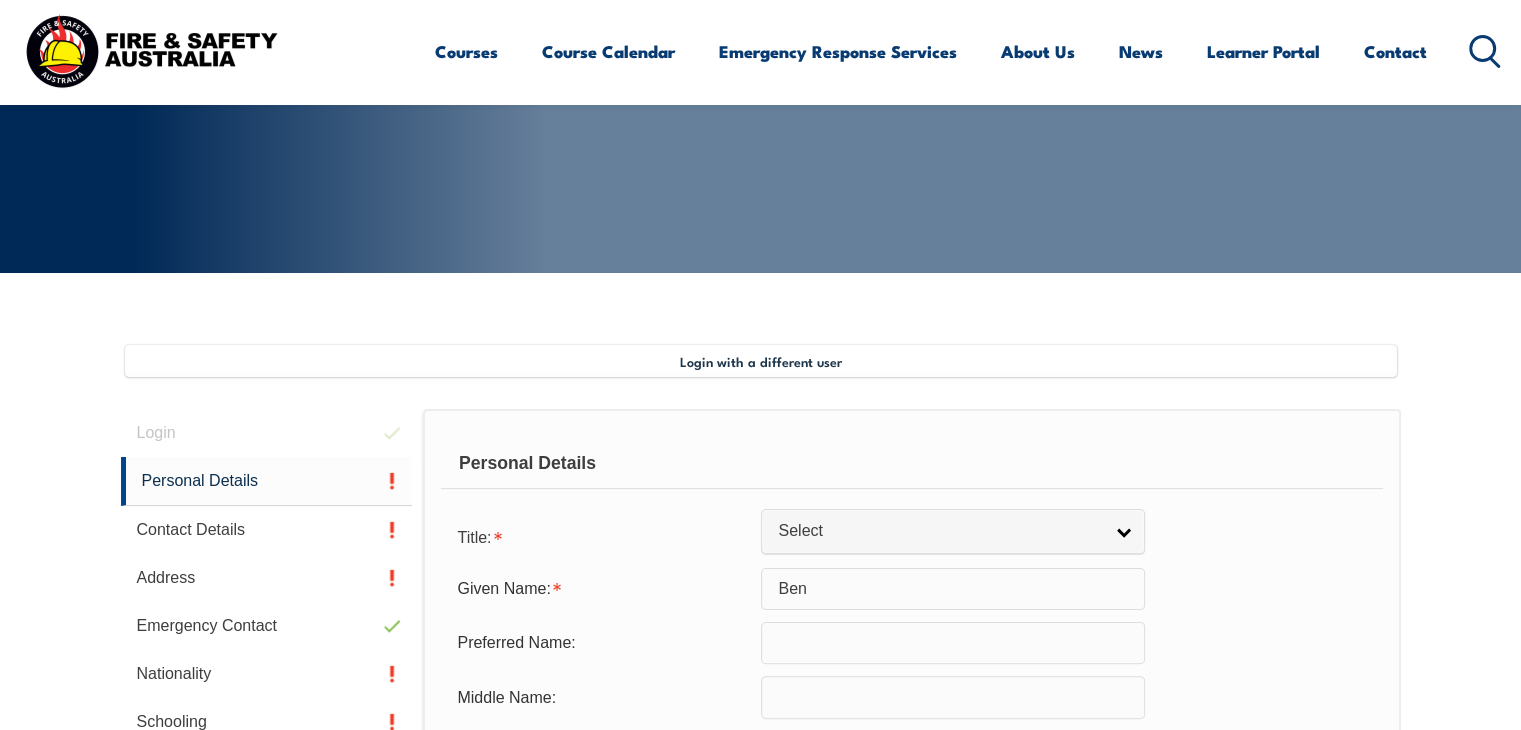 click on "Login with a different user Login Personal Details Contact Details Address Emergency Contact Nationality  Schooling Additional Details Privacy Notice & Policy Student Declaration and Consent Complete Personal Details Title: Mr Mrs Ms Miss Other
Select
Given Name: Ben Preferred Name: Middle Name: Last Name: Edwards Date of Birth: Info Unique Student Identifier: Info Gender: Male Female Other
Select
Save Citizenship City of Birth: Country of Birth: Adelie Land (France) Afghanistan Aland Islands Albania Algeria Andorra Angola Anguilla Antigua and Barbuda Argentina Argentinian Antarctic Territory Armenia Aruba Australia Australian Antarctic Territory Austria Azerbaijan Bahamas Bahrain Bangladesh Barbados Belarus Belgium Belize Benin Bermuda Bhutan Bolivia Bonaire, Sint Eustatius and Saba Bosnia and Herzegovina Botswana Brazil British Antarctic Territory Brunei Darussalam Bulgaria Burkina Faso Burundi Cambodia Cameroon Canada Cape Verde Cayman Islands" at bounding box center (761, 896) 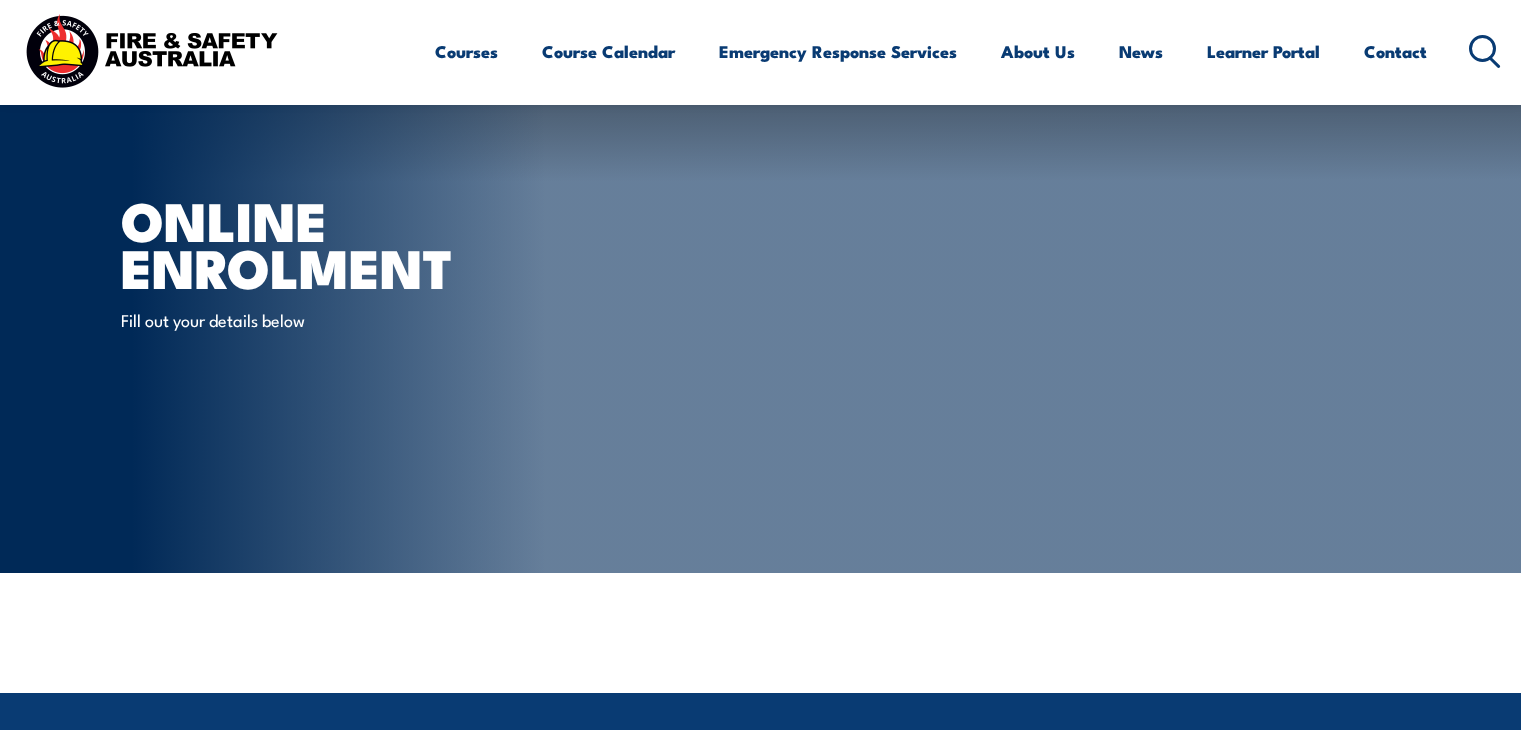 scroll, scrollTop: 300, scrollLeft: 0, axis: vertical 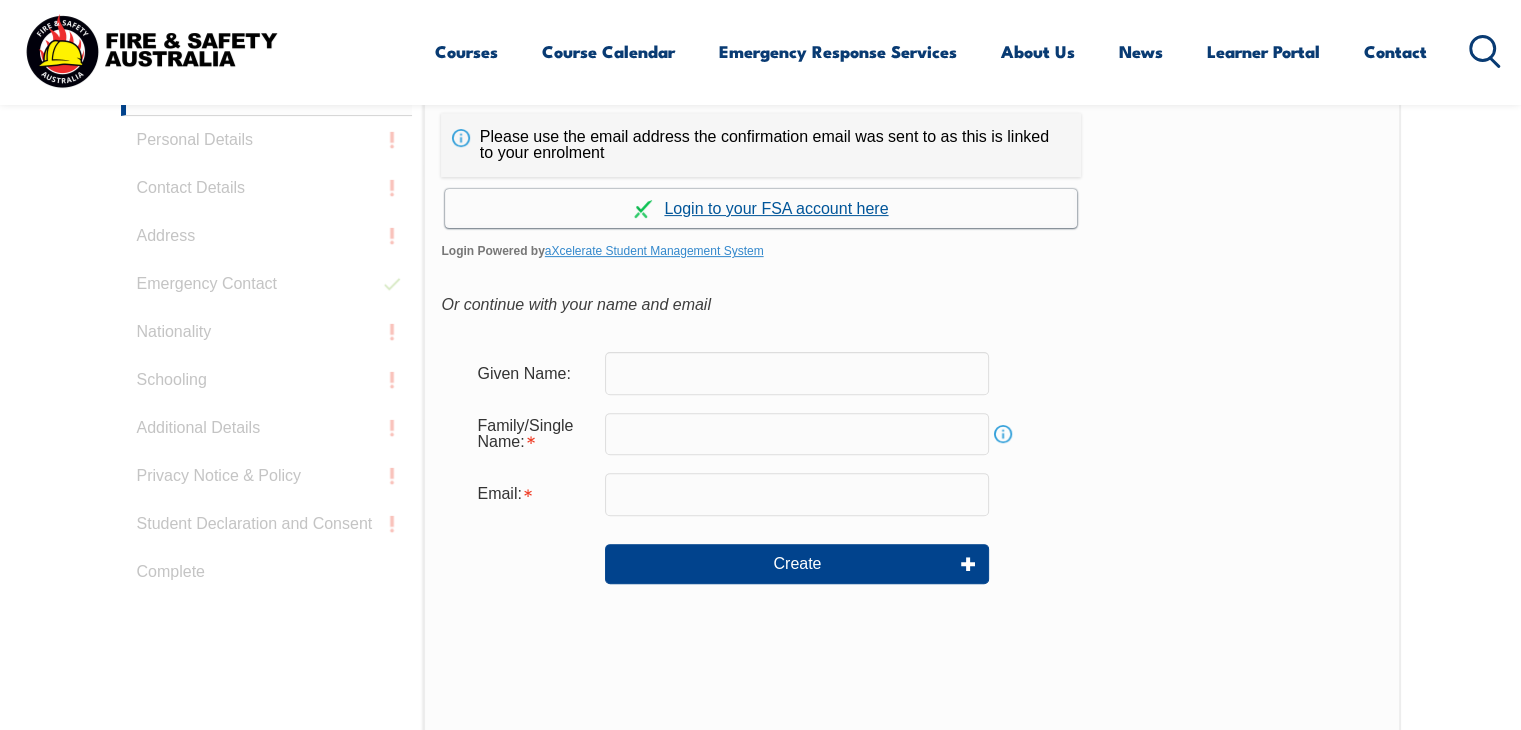 click on "Continue with aXcelerate" at bounding box center (761, 208) 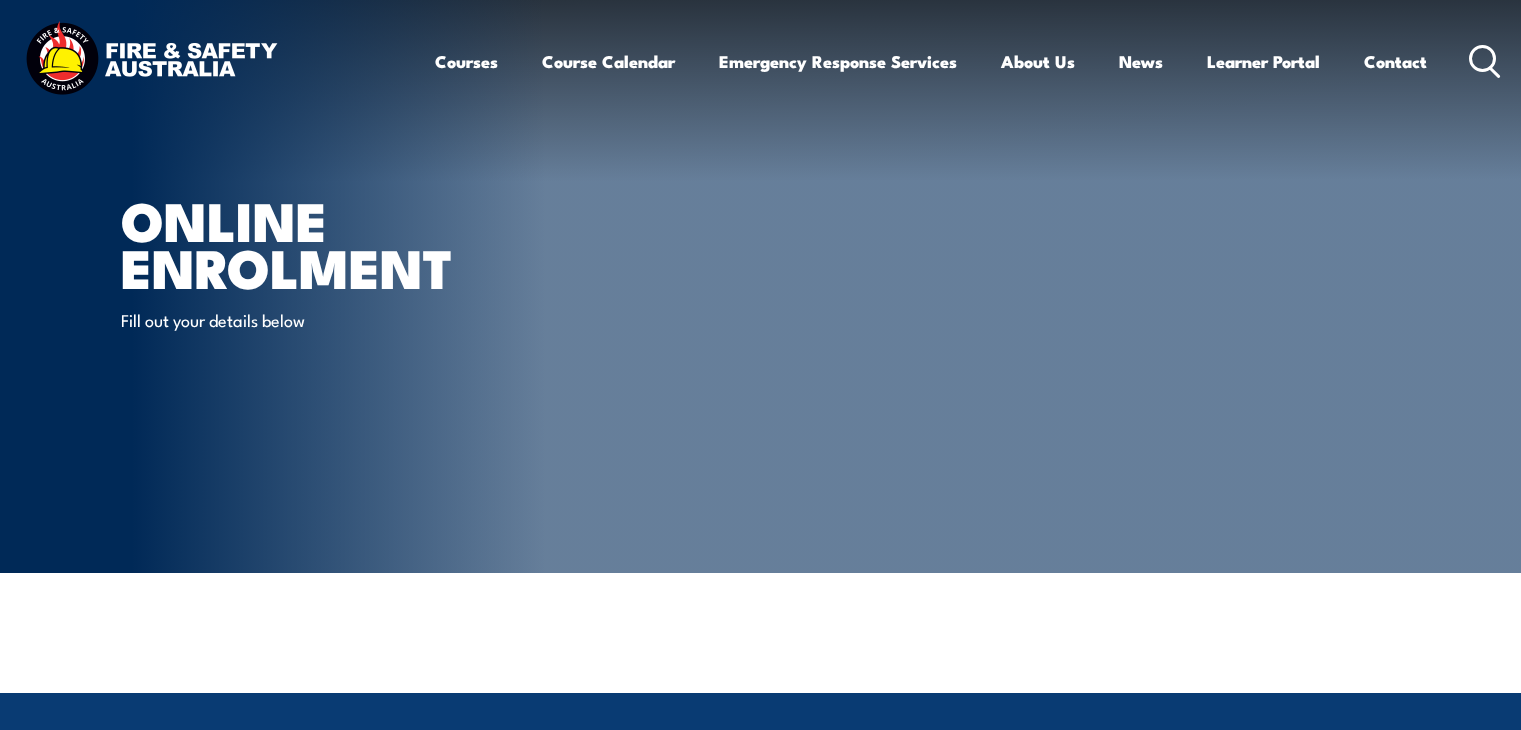 scroll, scrollTop: 0, scrollLeft: 0, axis: both 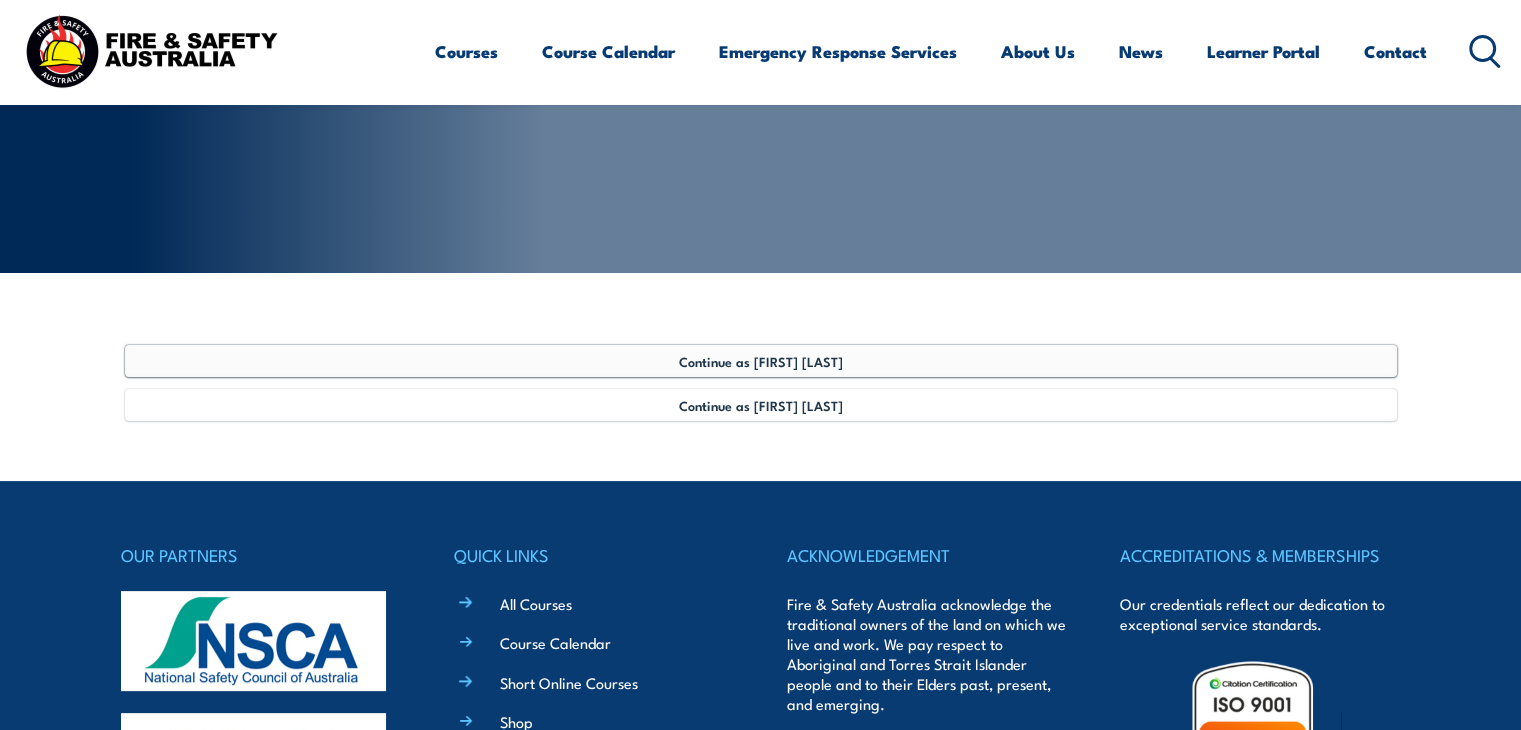 click on "Continue as [FIRST] [LAST]" at bounding box center (761, 361) 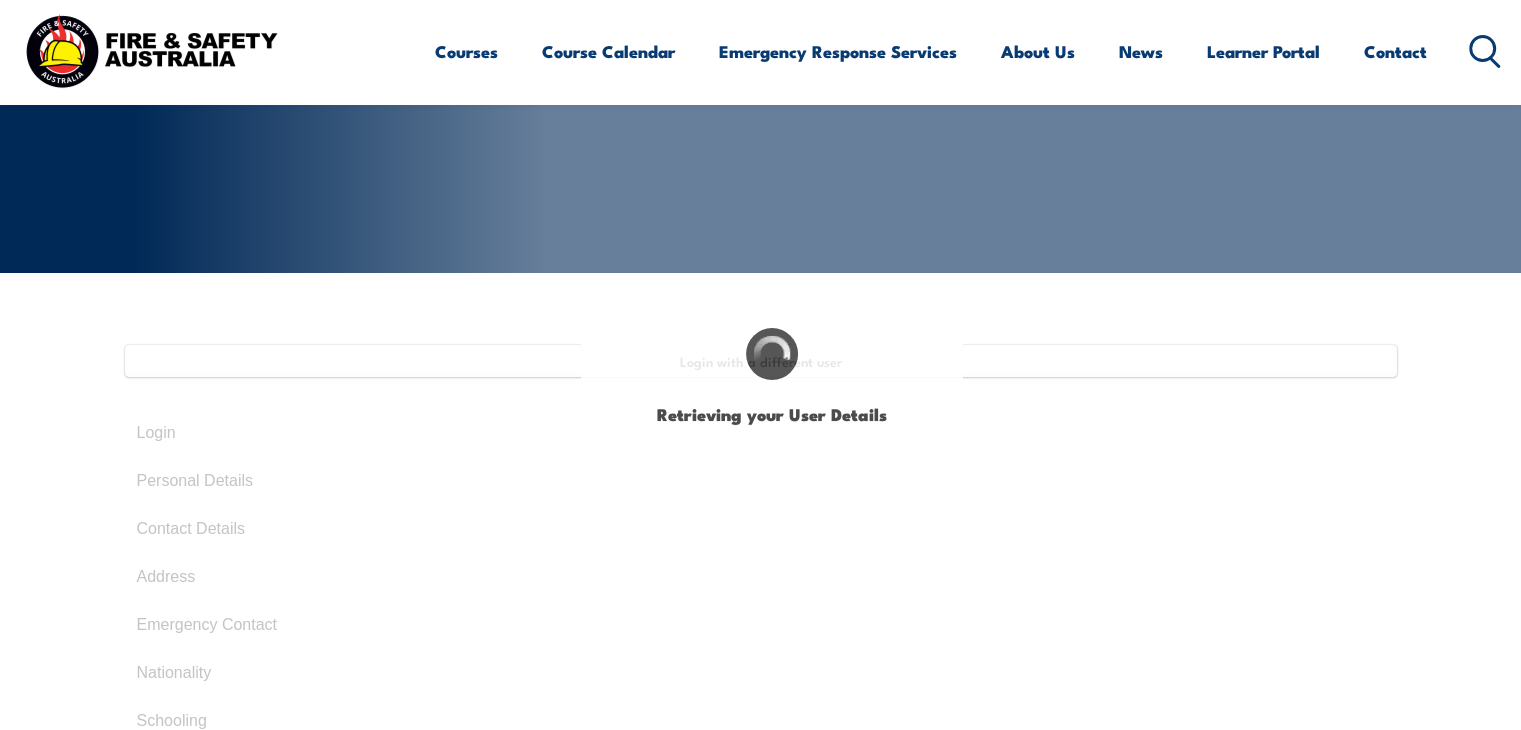 select on "Mr" 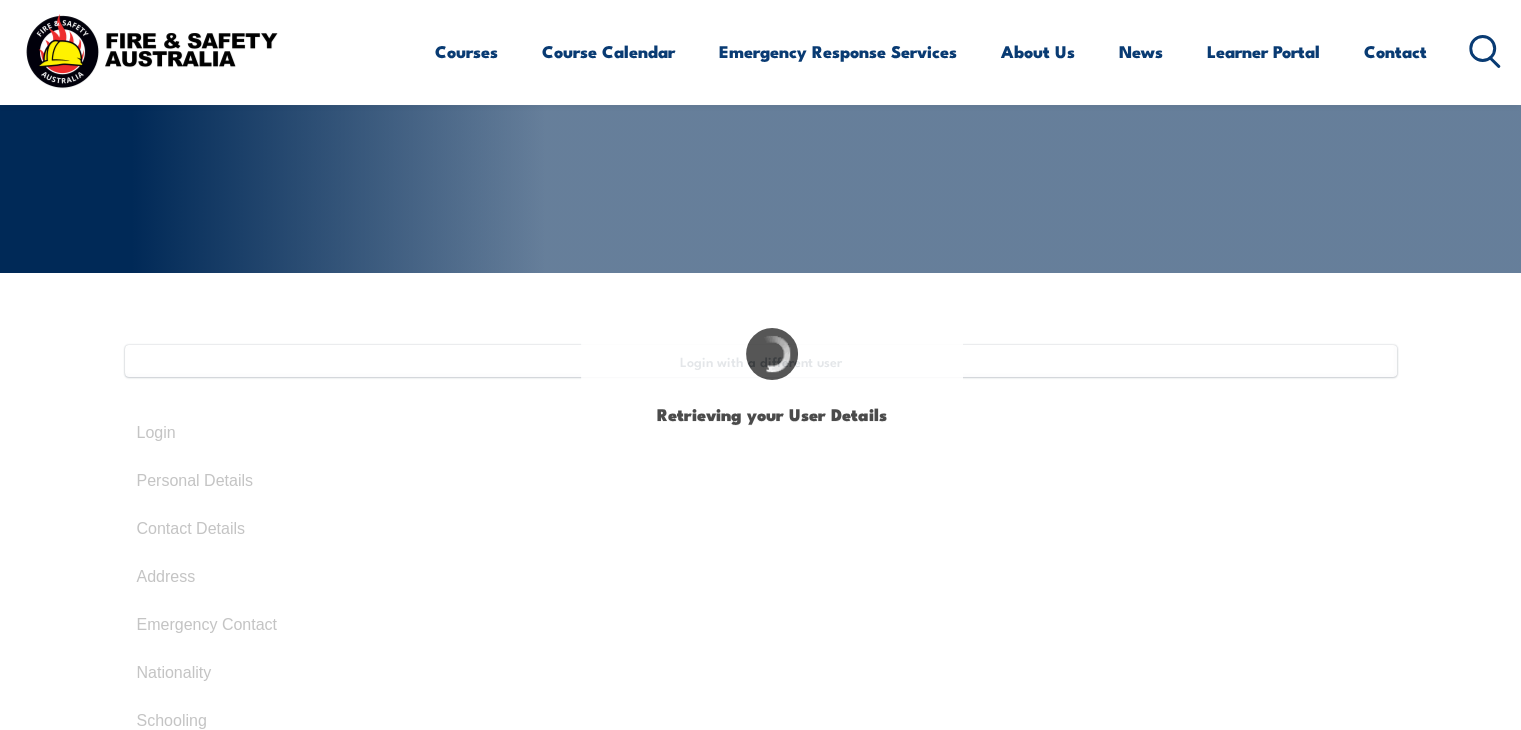 type on "Benjamin" 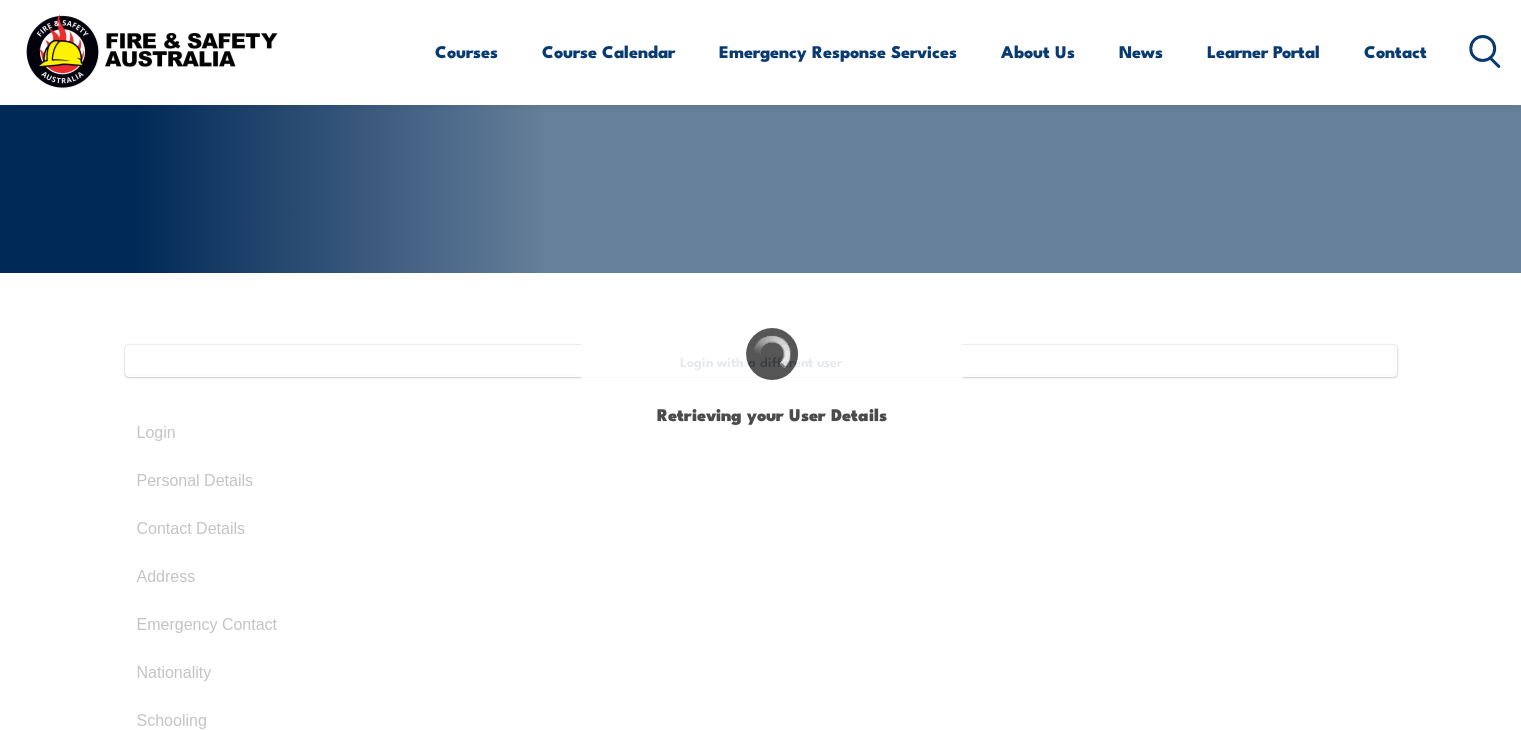 type on "Ben" 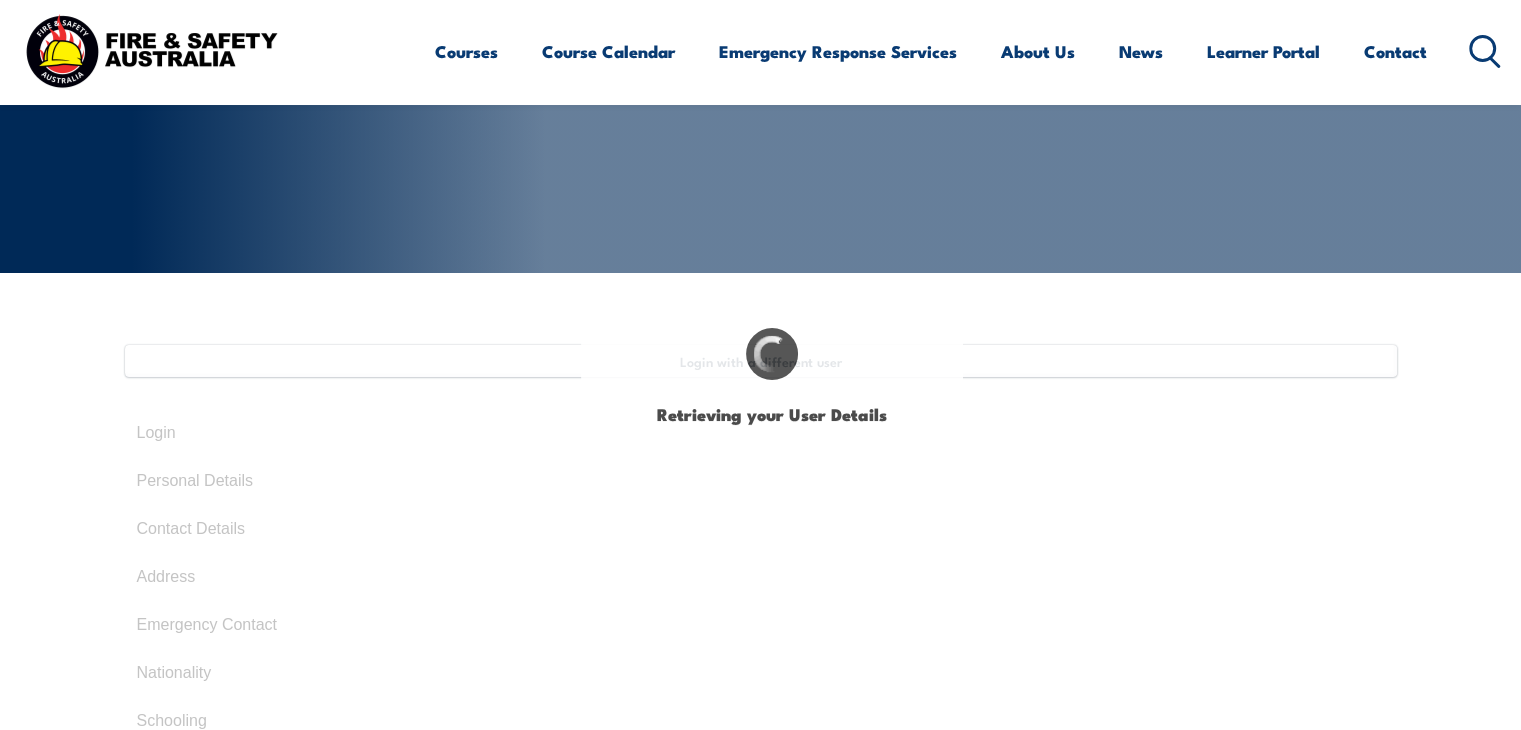 type on "[LAST]" 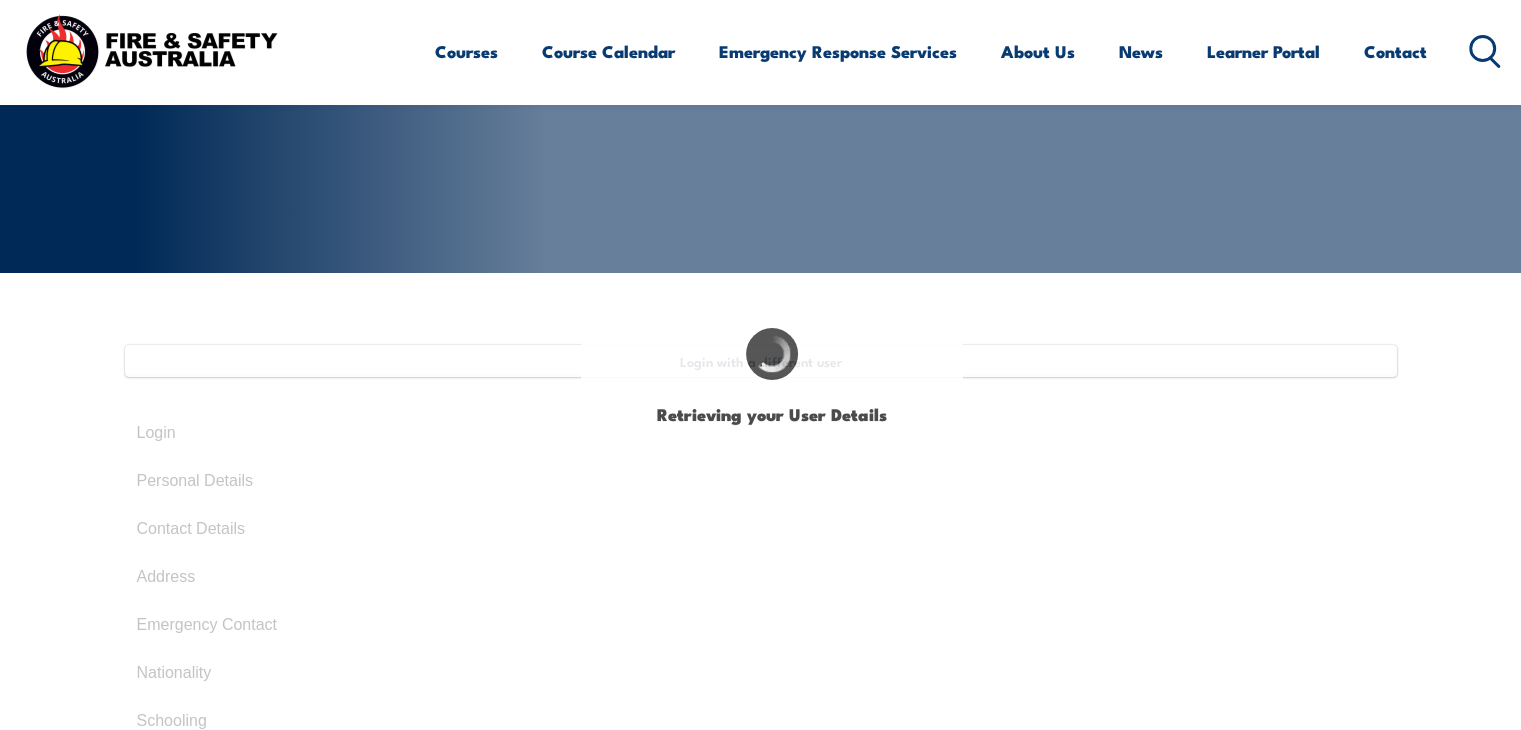 type on "[DATE]" 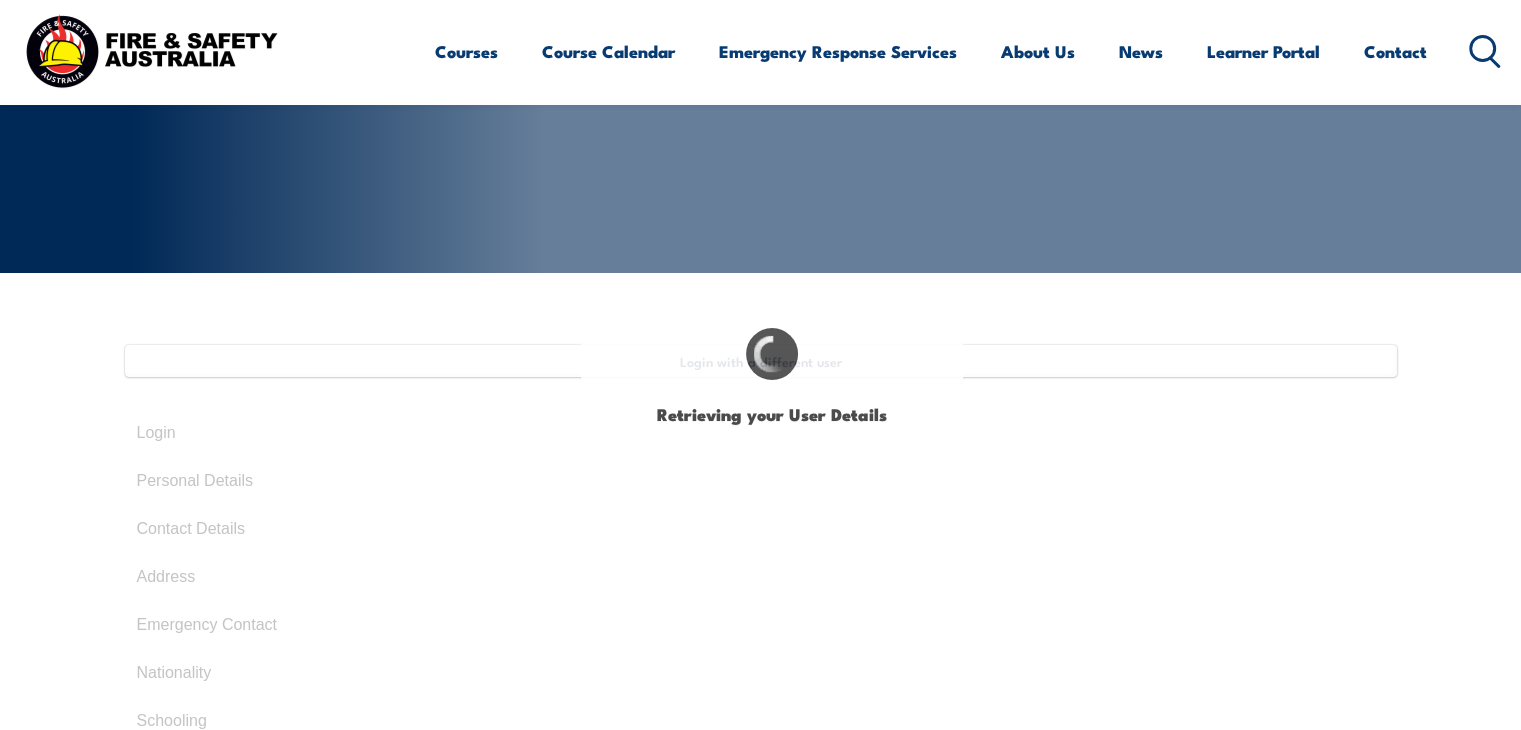 type on "[LICENSE_NUMBER]" 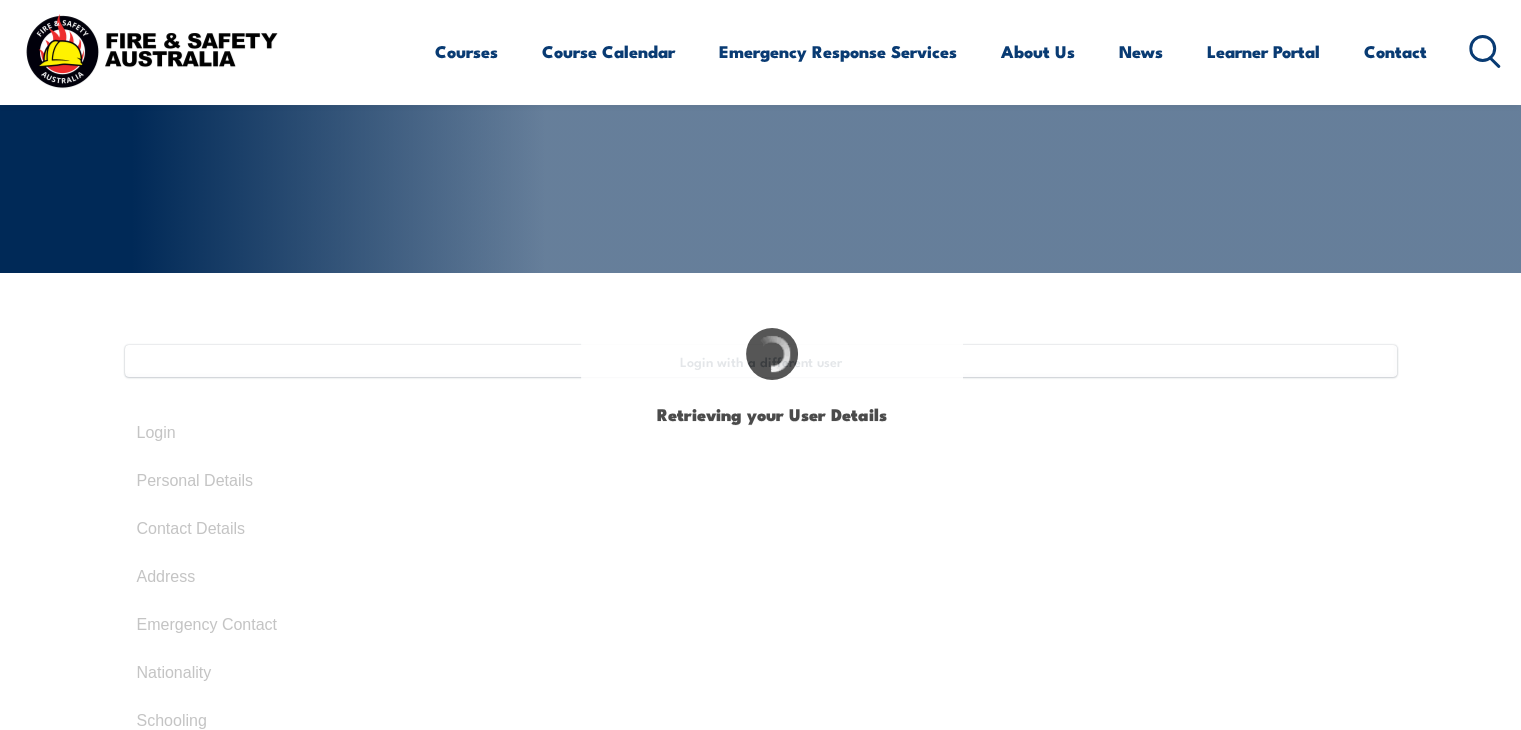 select on "M" 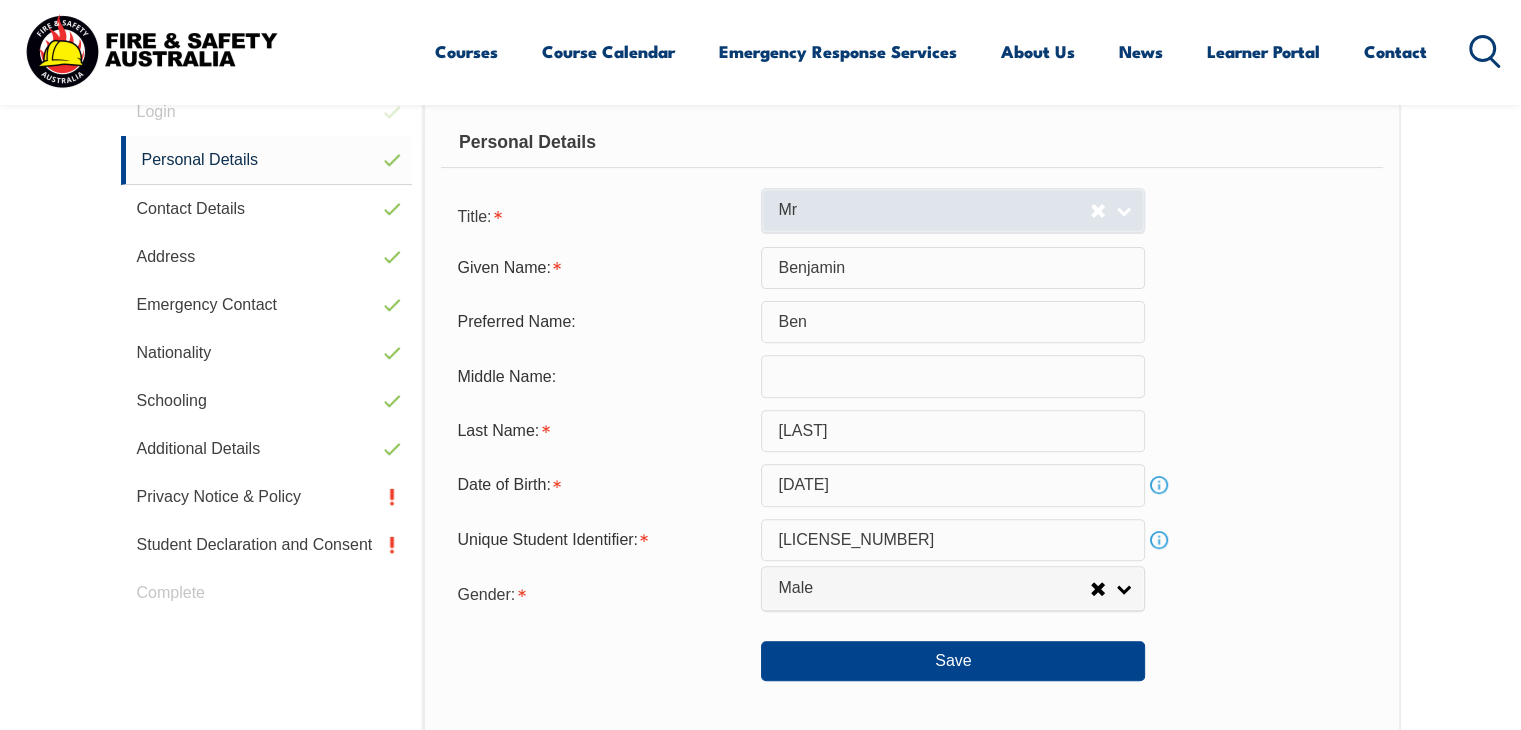 scroll, scrollTop: 613, scrollLeft: 0, axis: vertical 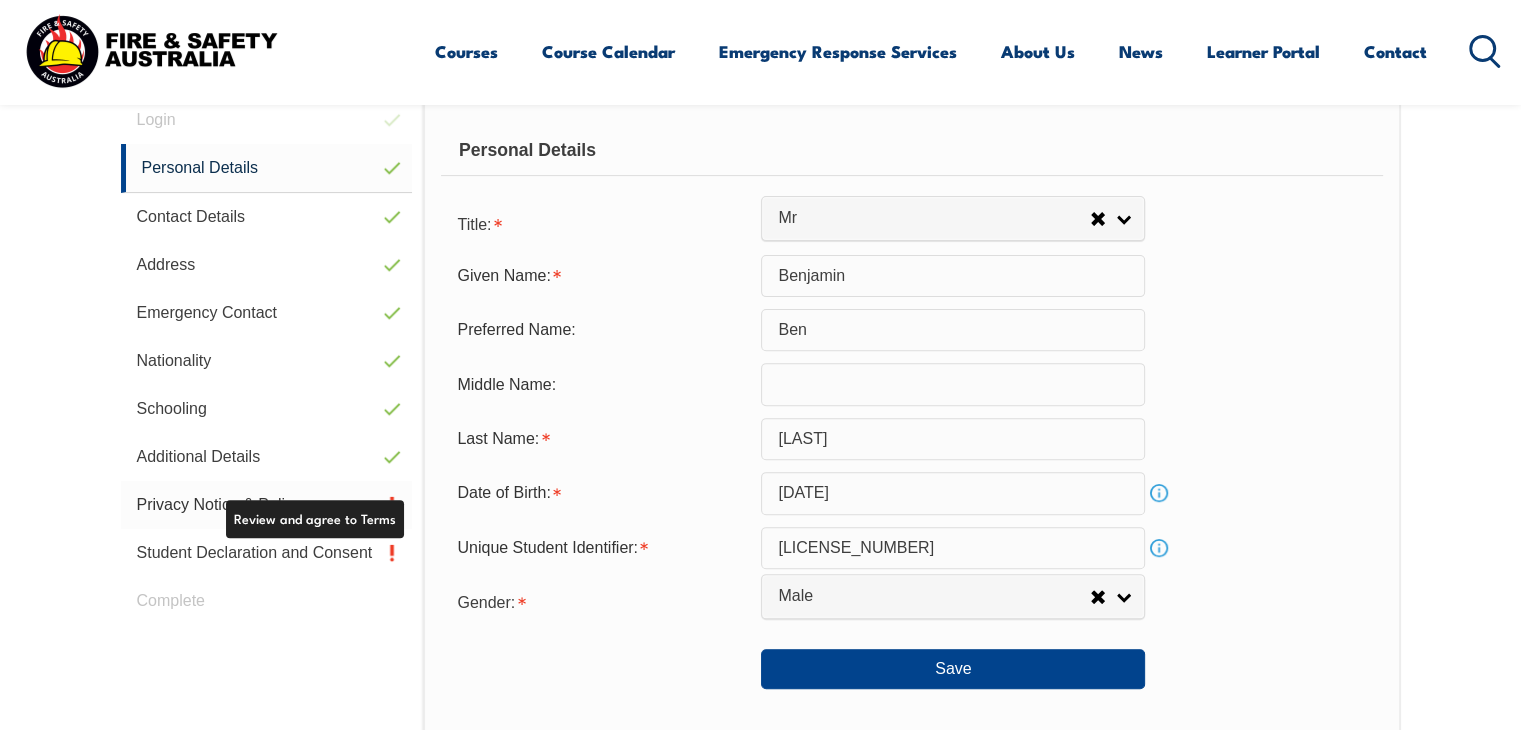 click on "Privacy Notice & Policy" at bounding box center [267, 505] 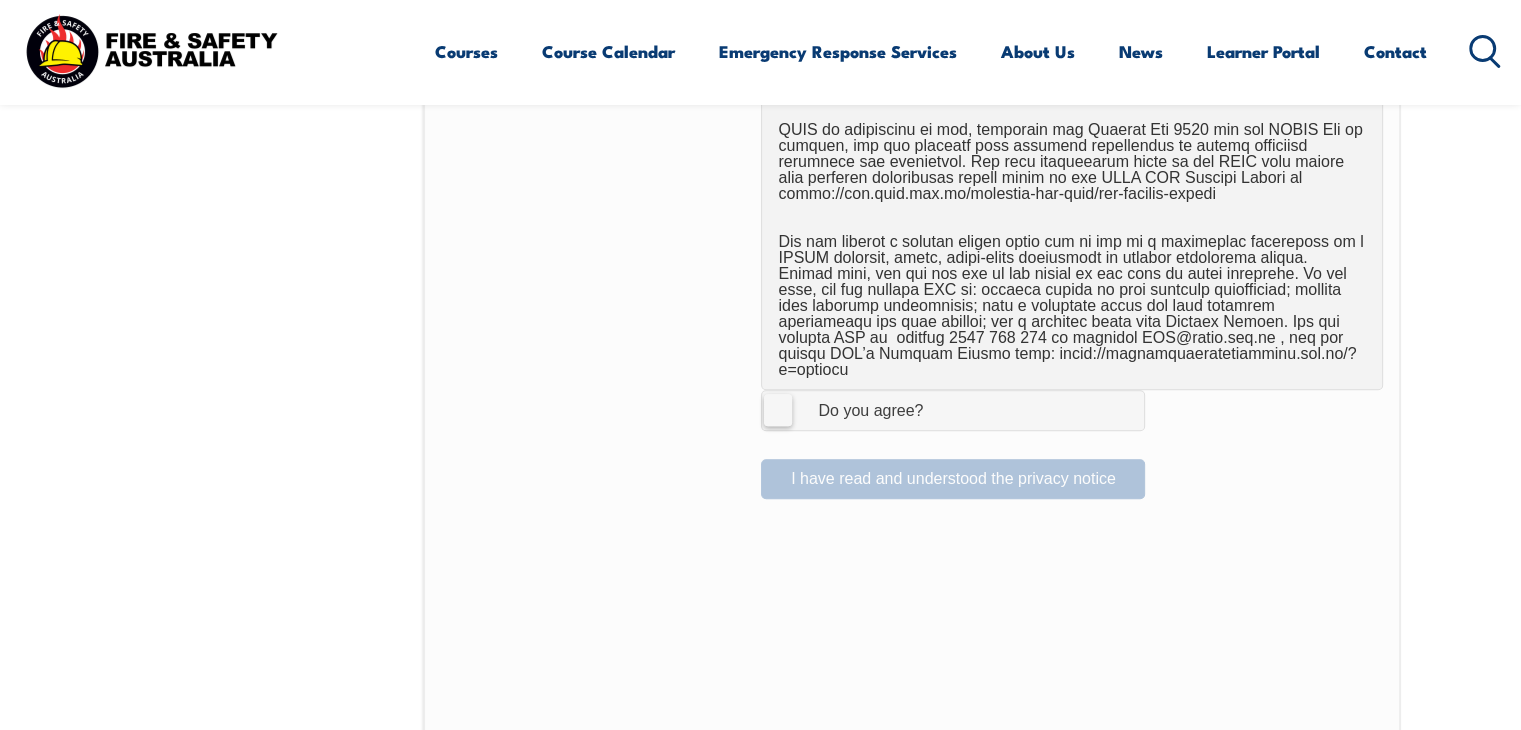 scroll, scrollTop: 1360, scrollLeft: 0, axis: vertical 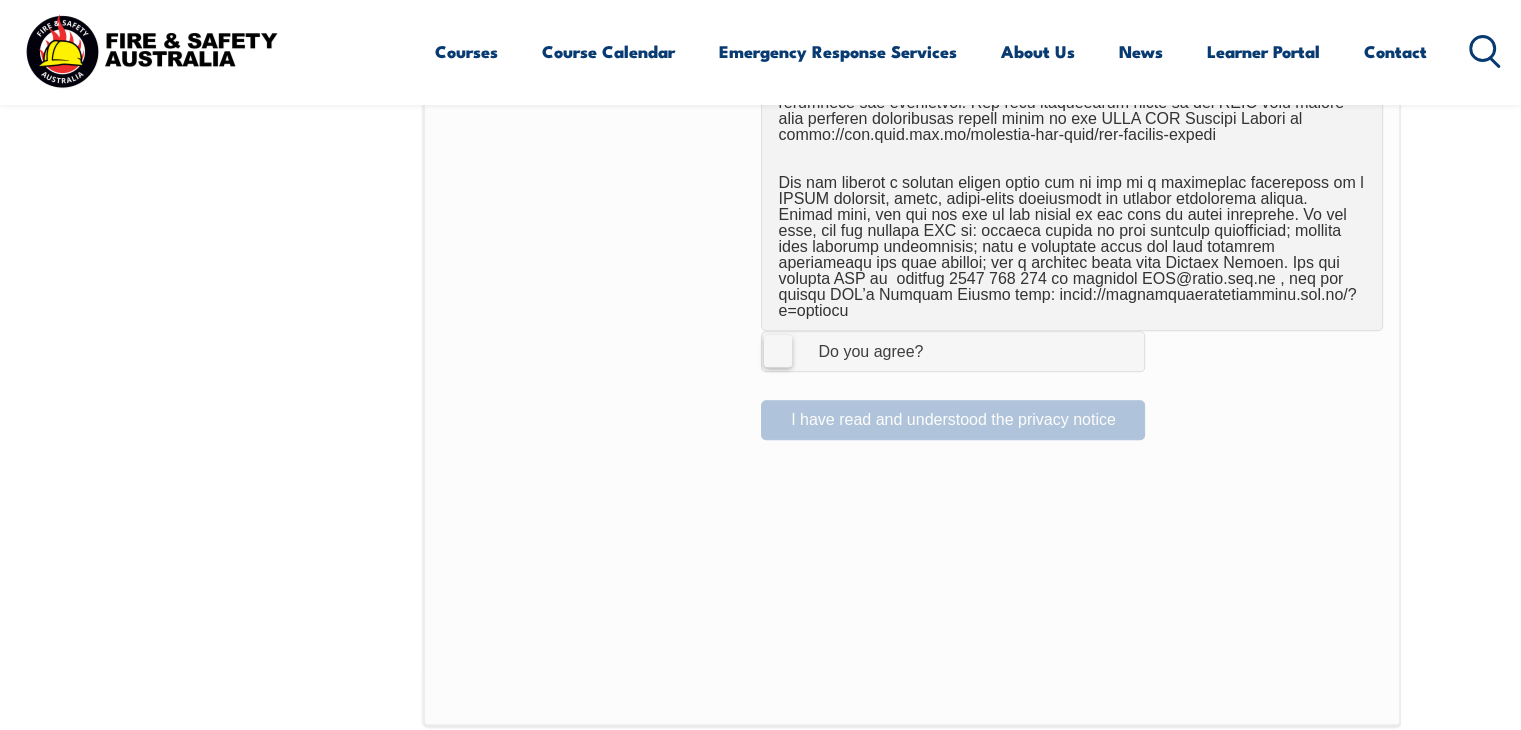 click on "I Agree Do you agree?" at bounding box center [953, 351] 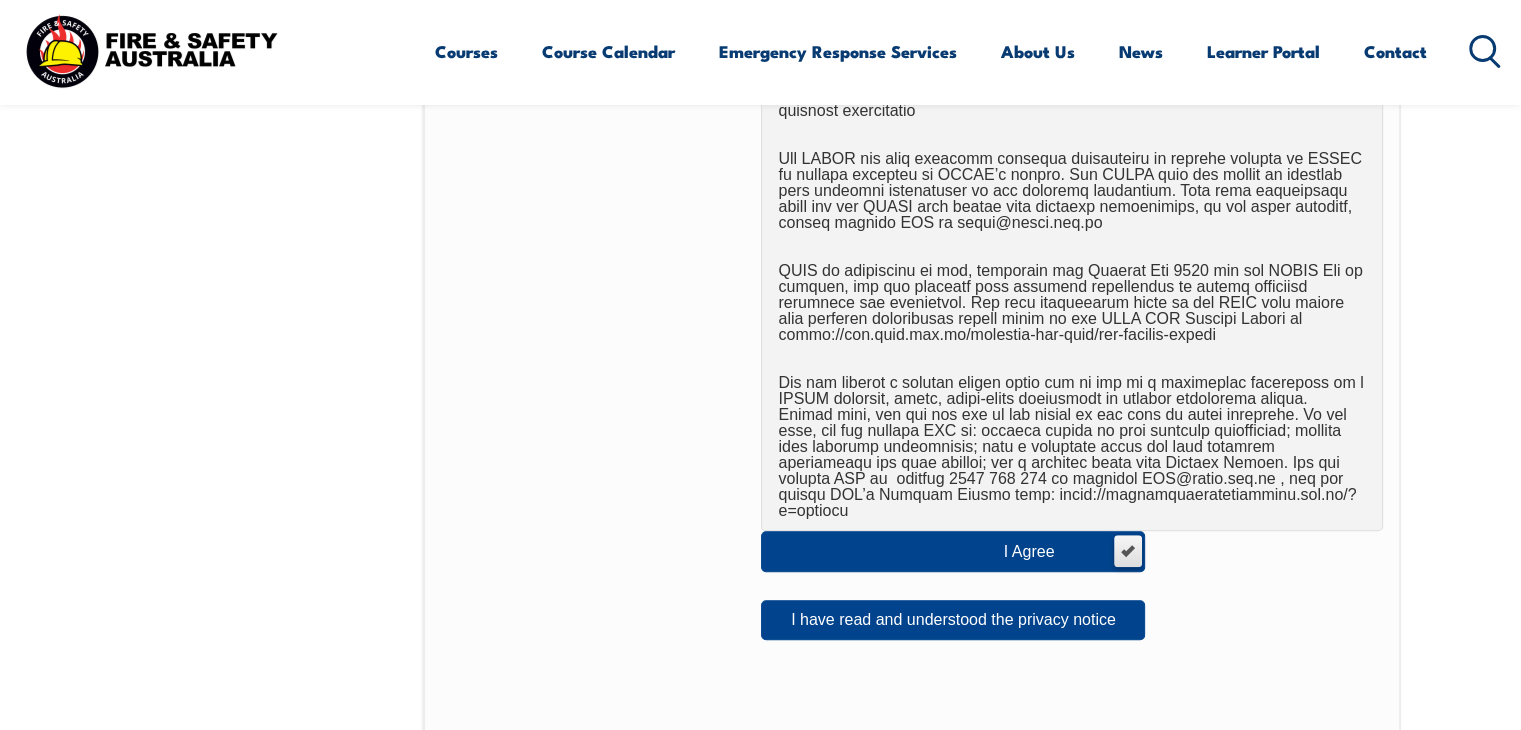 scroll, scrollTop: 1160, scrollLeft: 0, axis: vertical 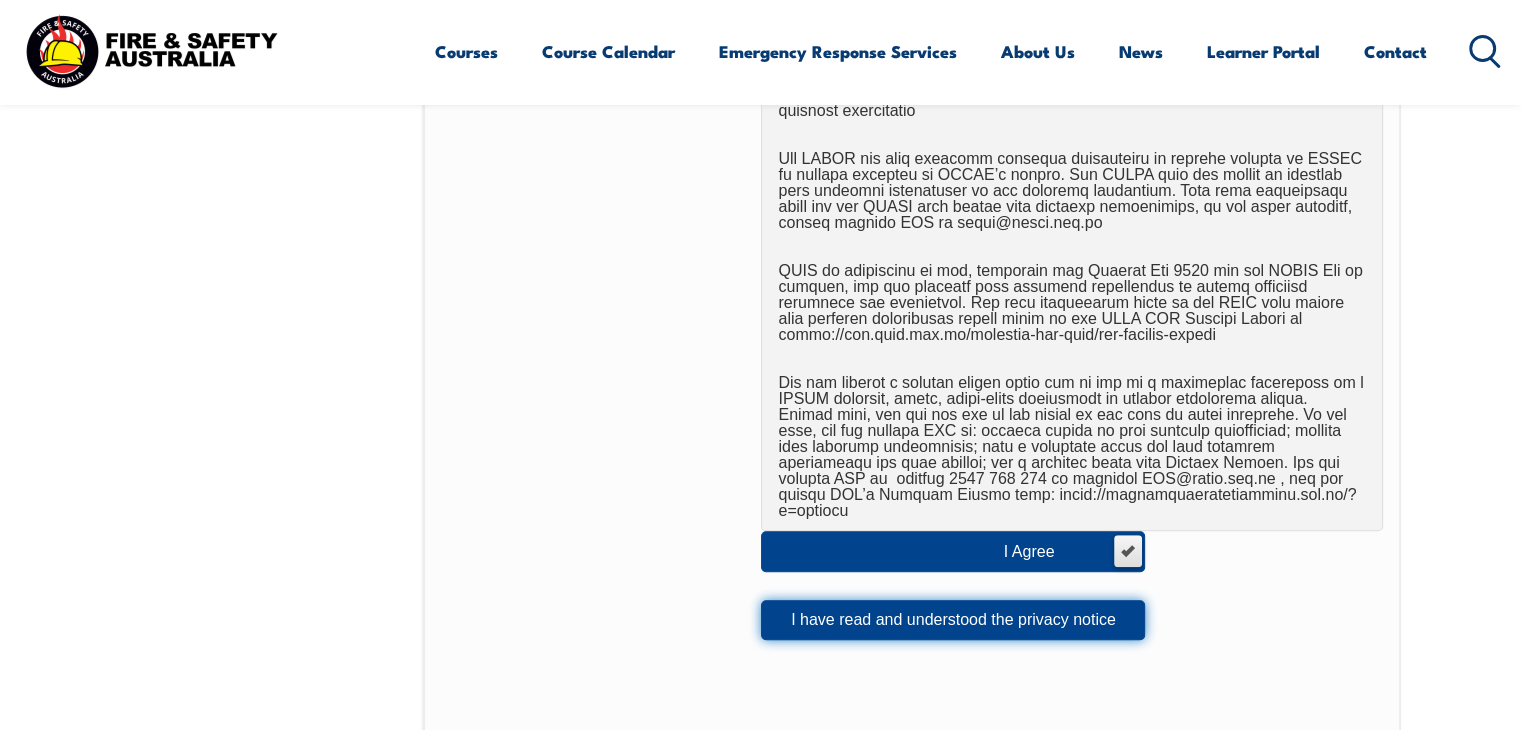 click on "I have read and understood the privacy notice" at bounding box center (953, 620) 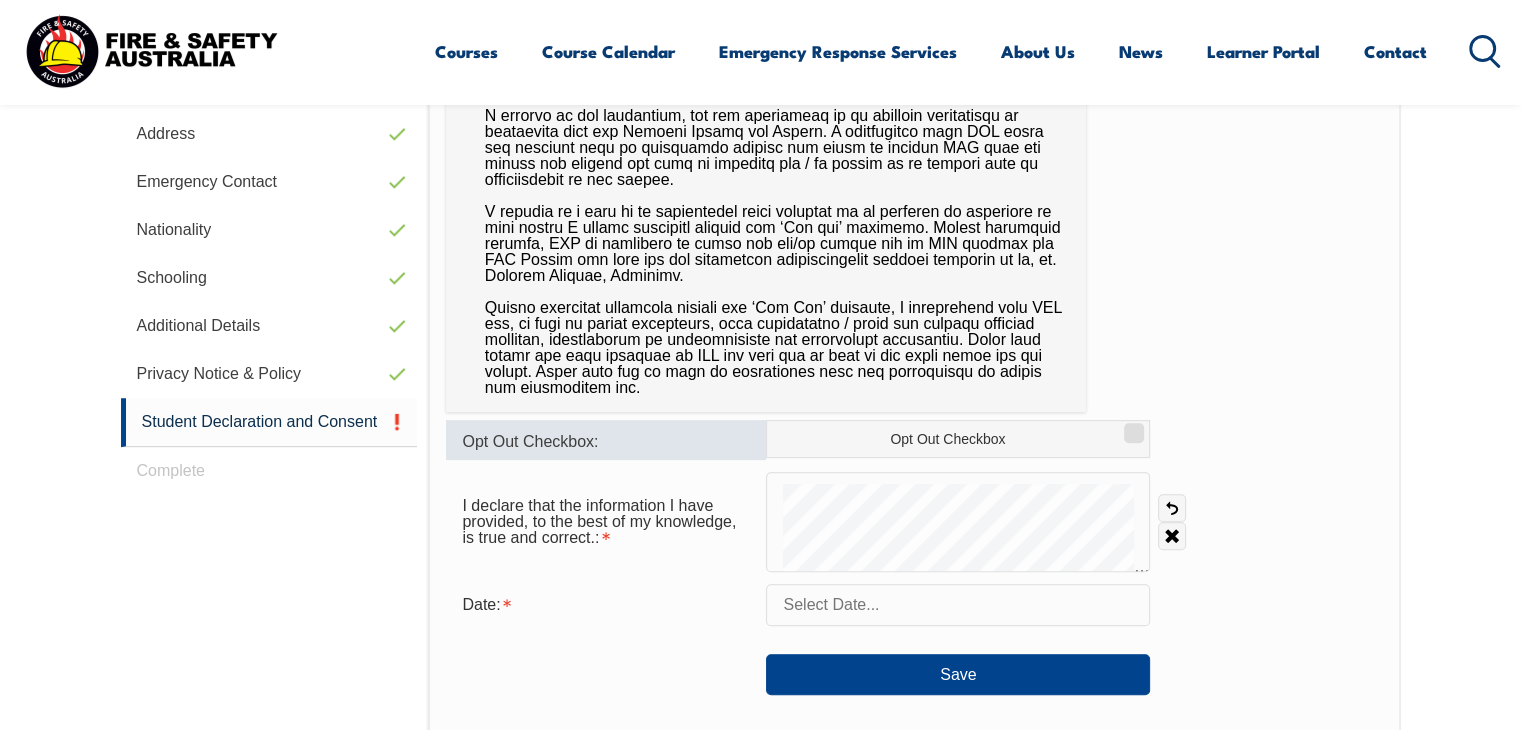 scroll, scrollTop: 749, scrollLeft: 0, axis: vertical 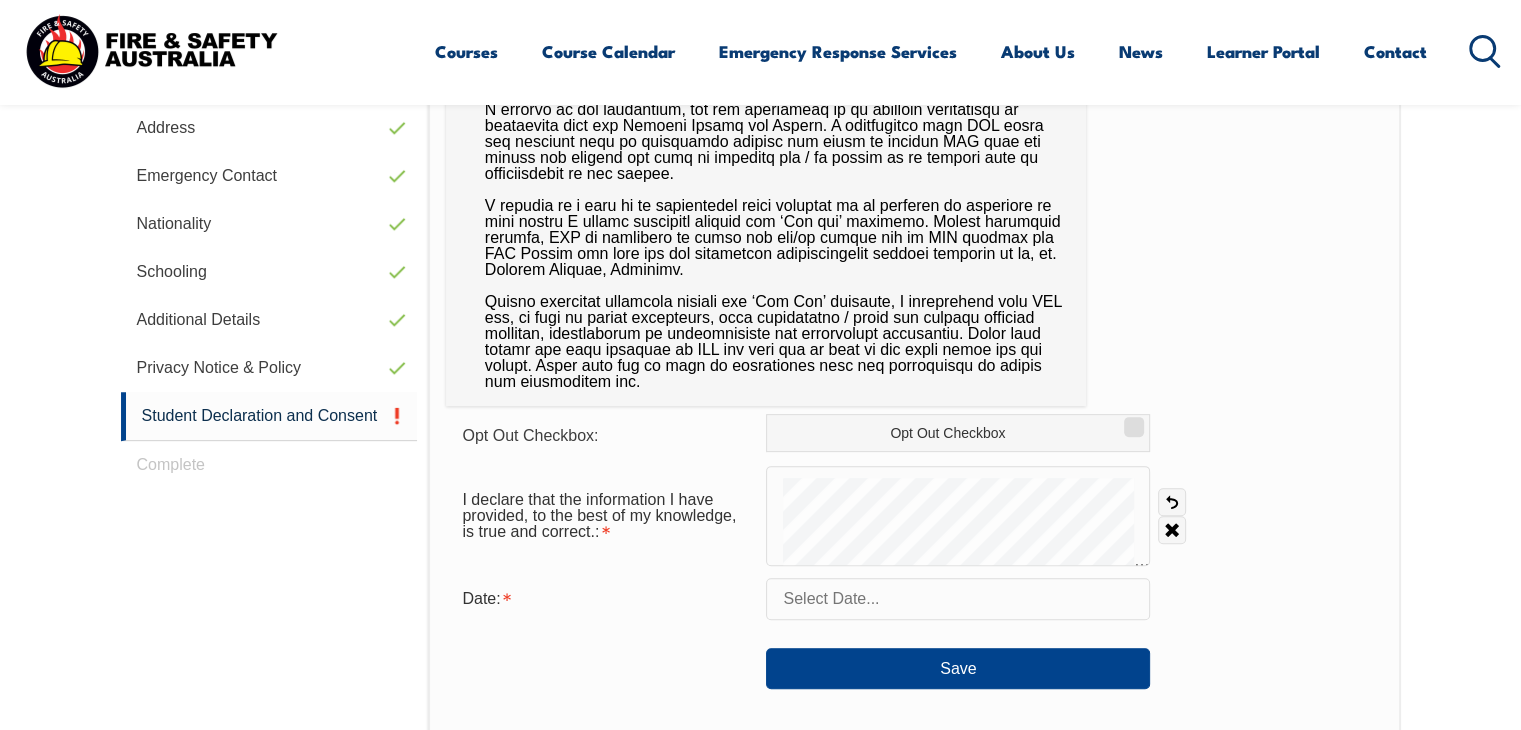 click at bounding box center [958, 599] 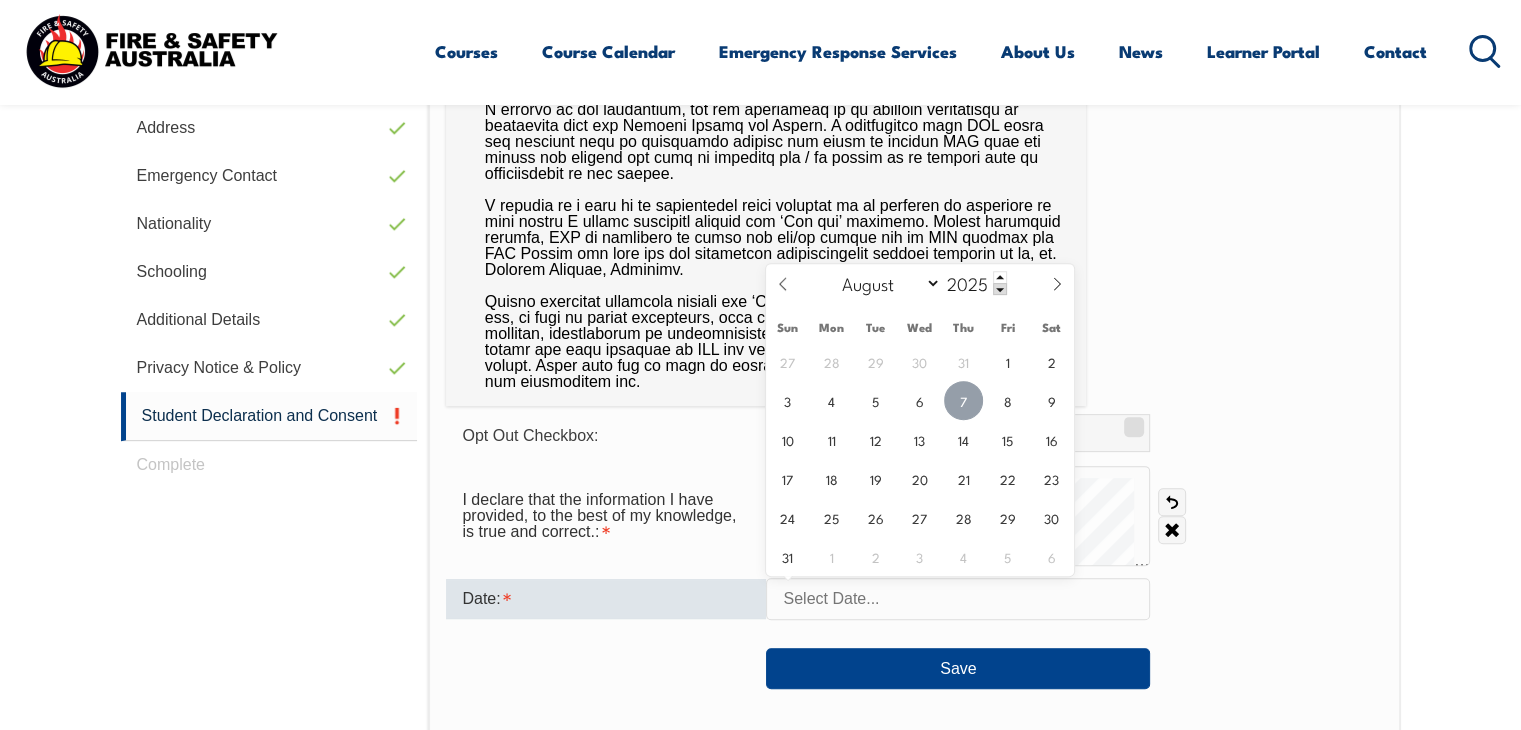 click on "7" at bounding box center [963, 400] 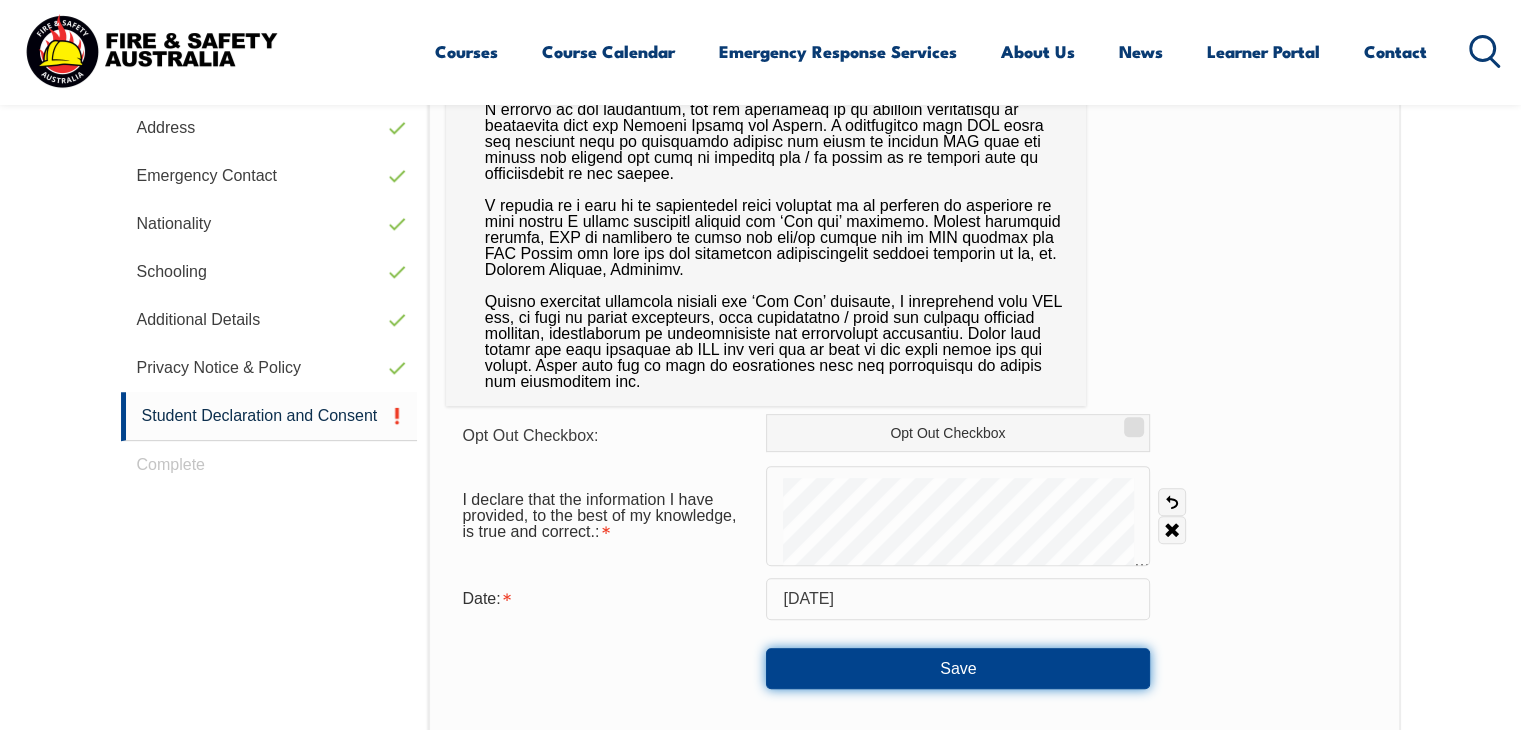 click on "Save" at bounding box center (958, 668) 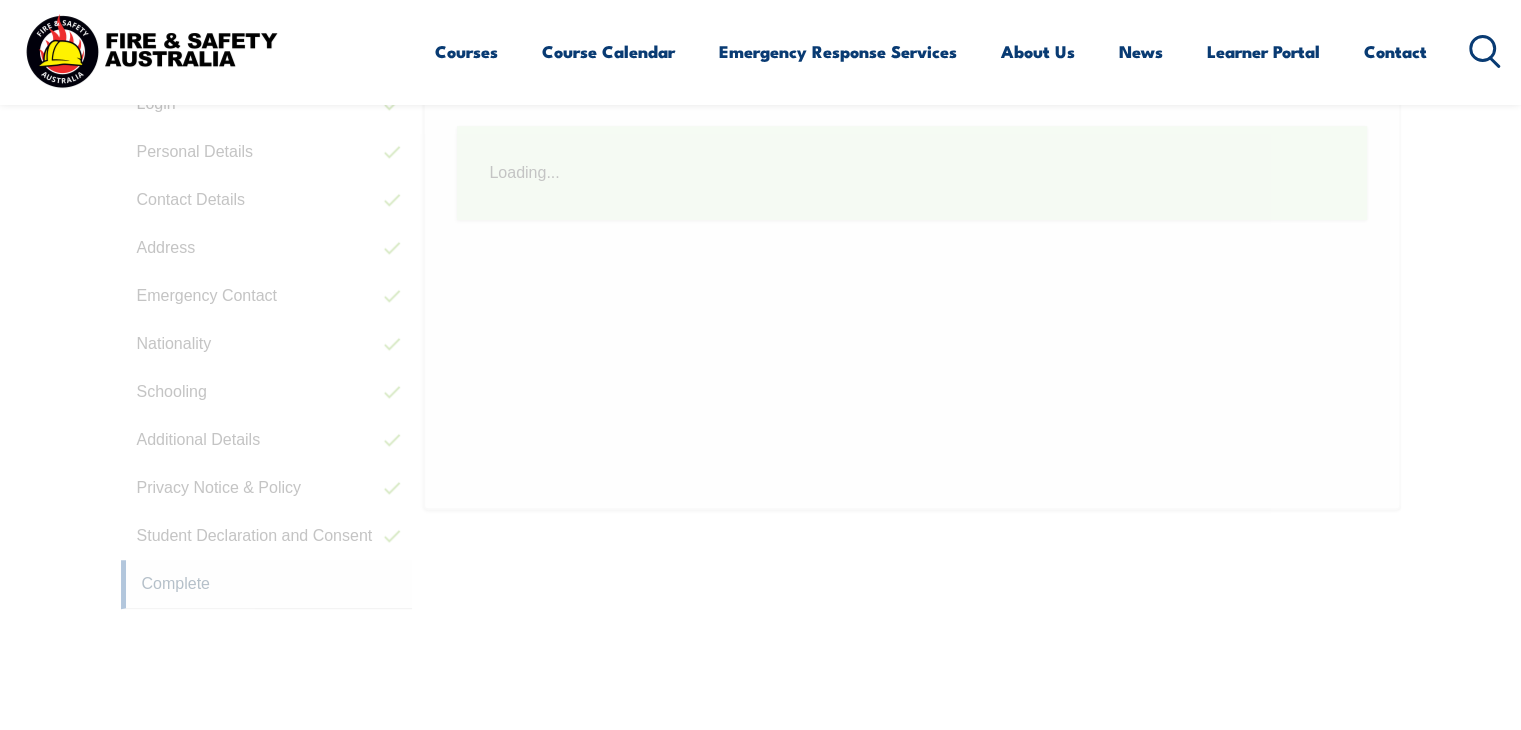 scroll, scrollTop: 544, scrollLeft: 0, axis: vertical 